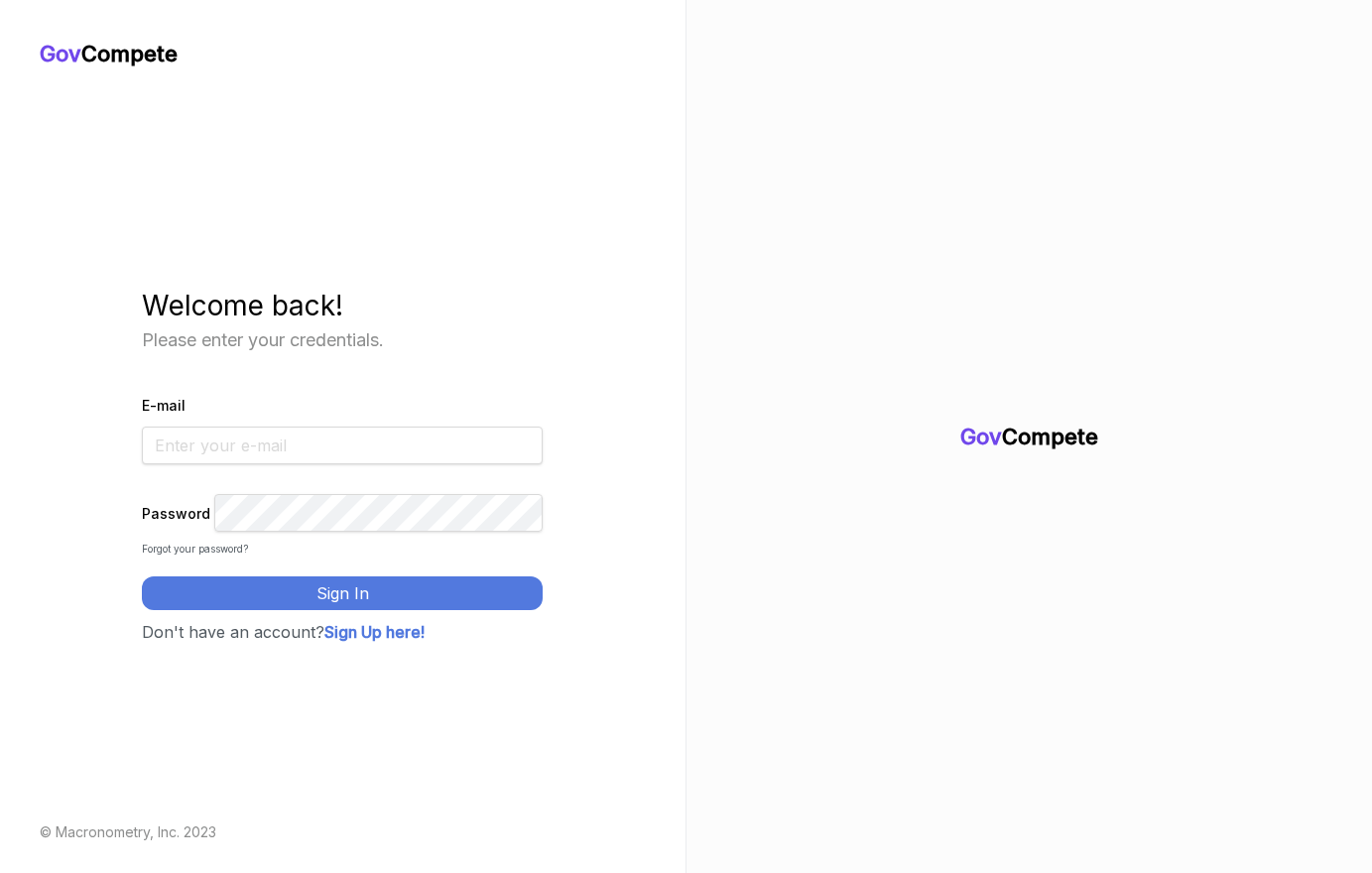 scroll, scrollTop: 0, scrollLeft: 0, axis: both 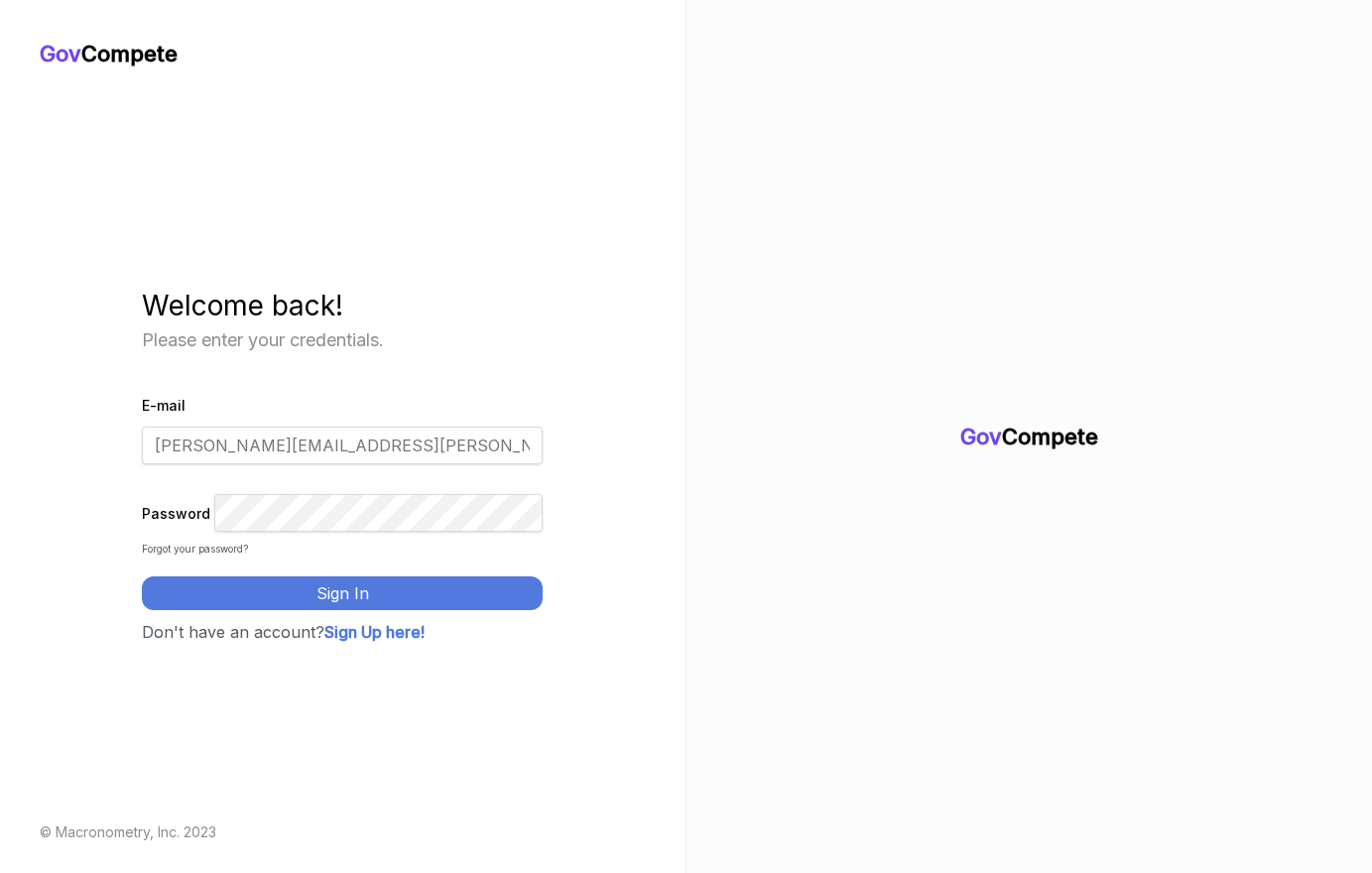 click on "Sign In" at bounding box center (342, 593) 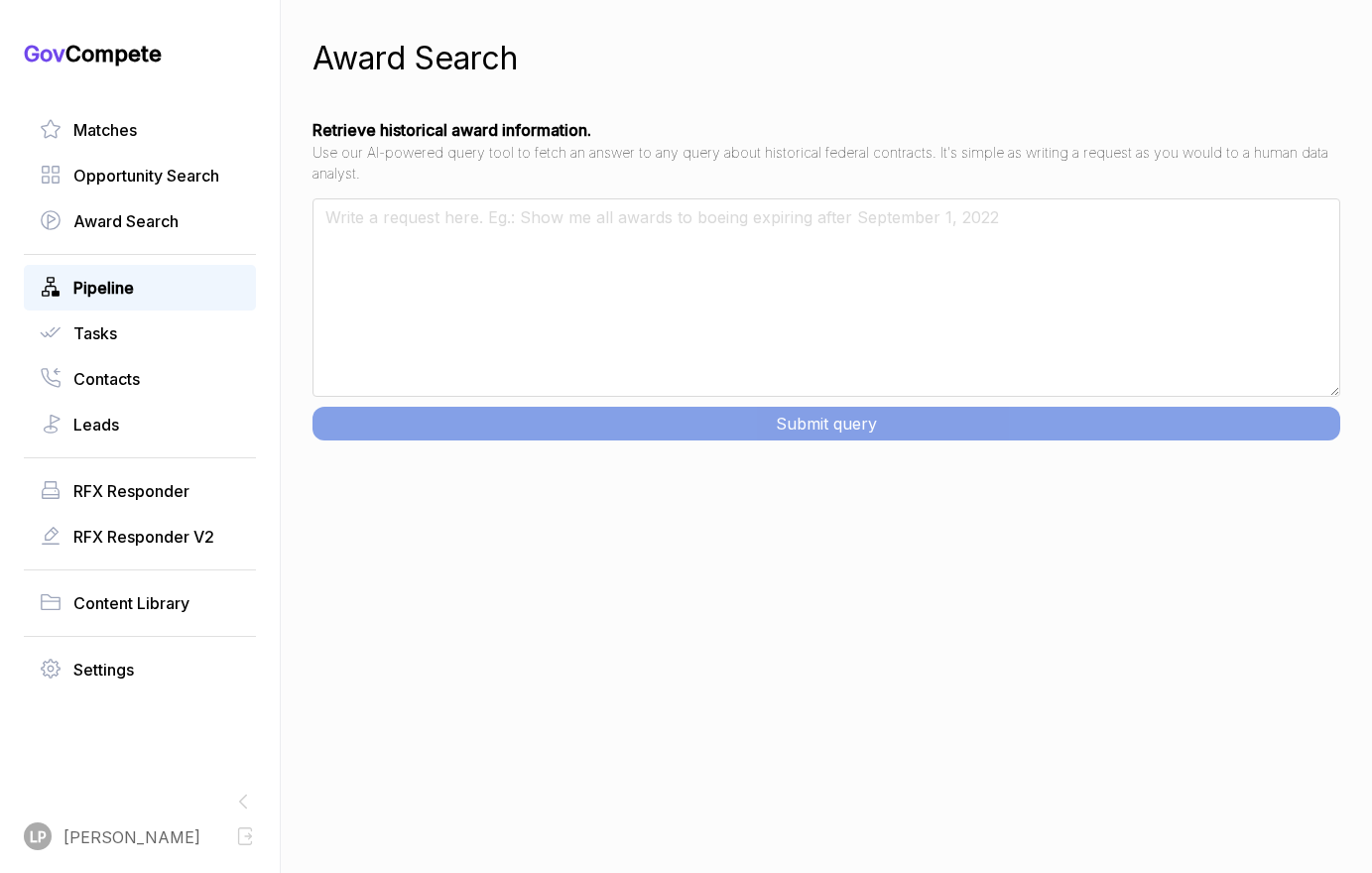 click on "Pipeline" at bounding box center (103, 288) 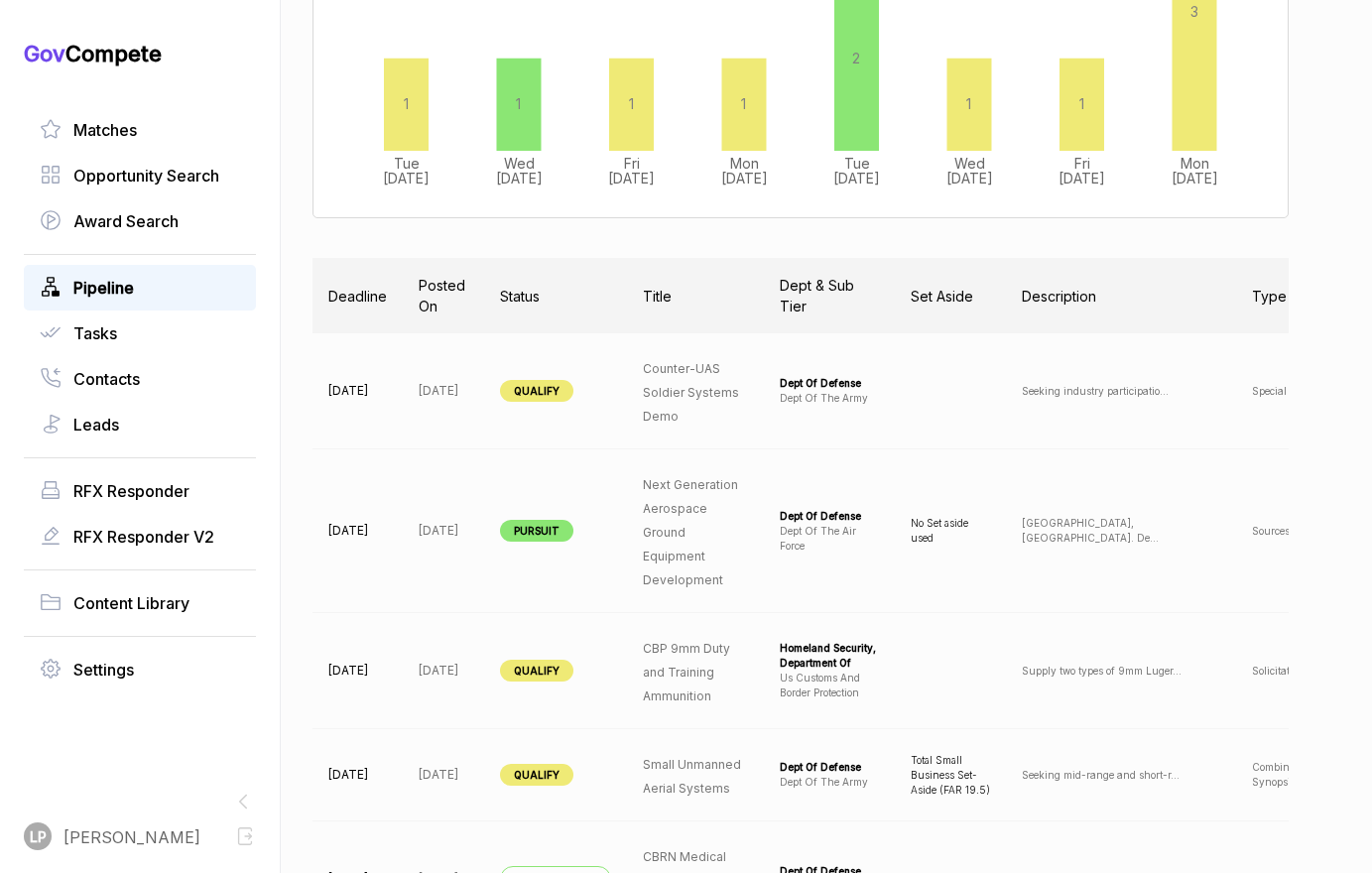 scroll, scrollTop: 527, scrollLeft: 0, axis: vertical 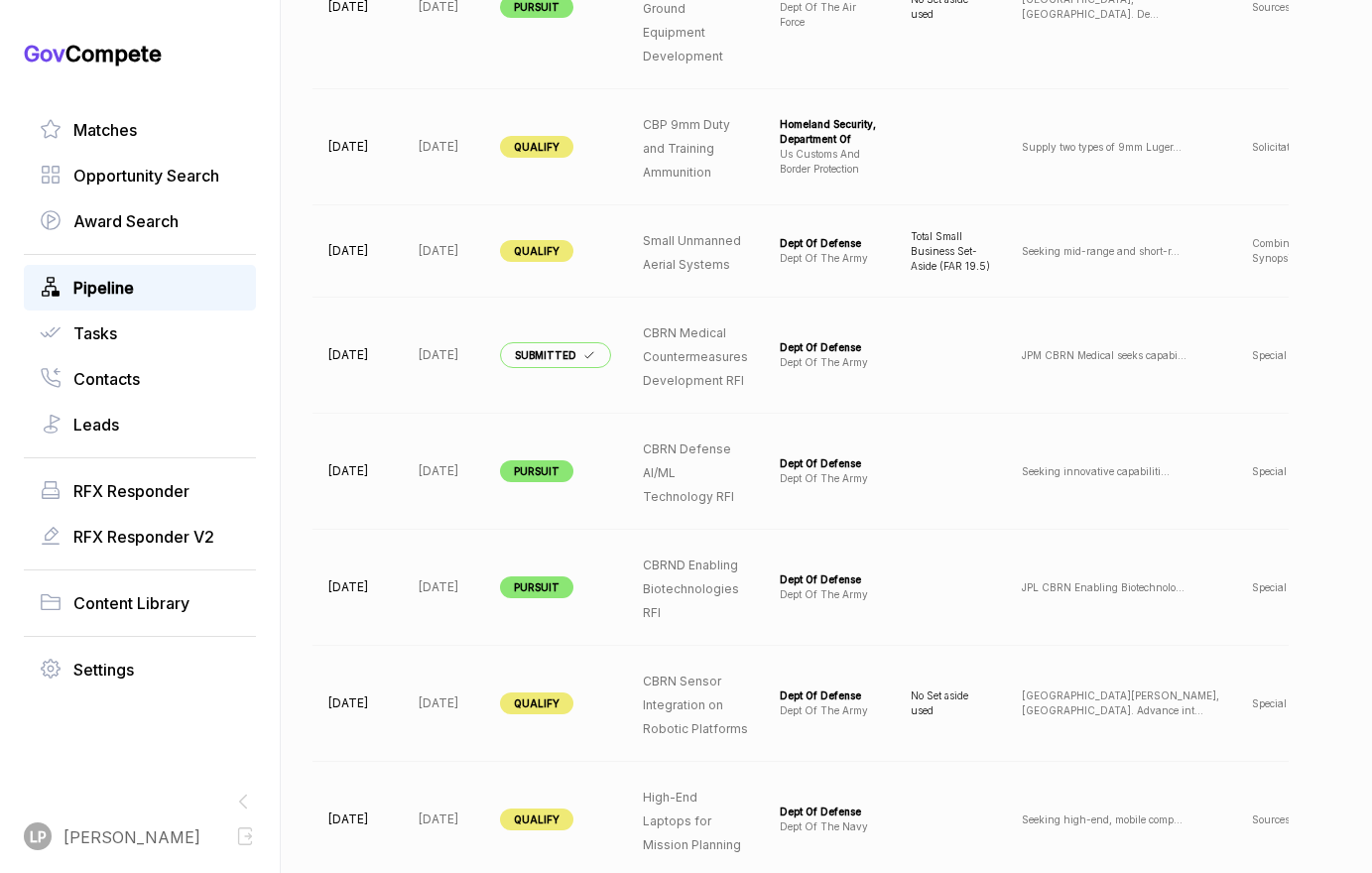 click on "CBRN Defense AI/ML Technology RFI" at bounding box center [695, 471] 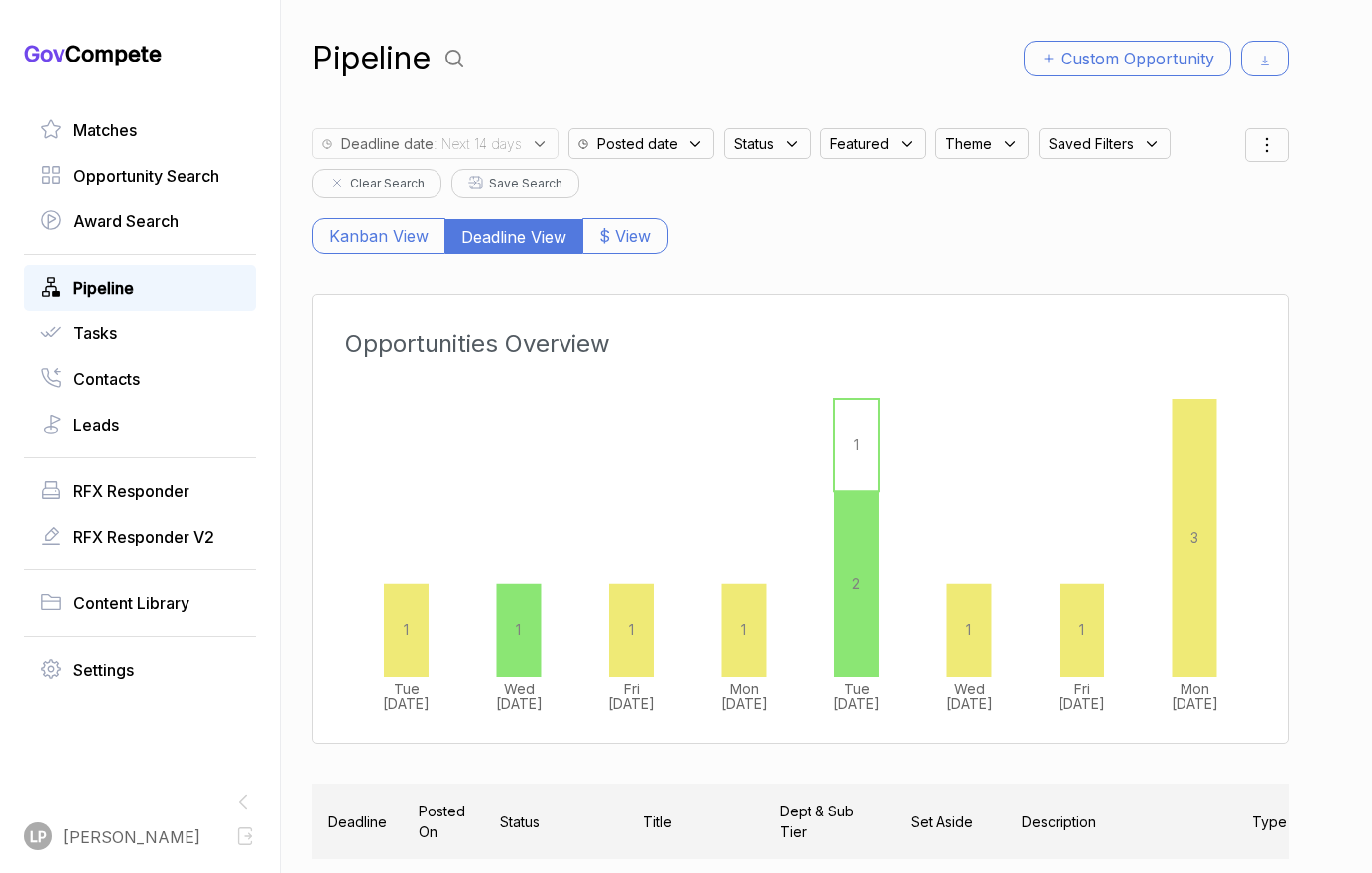 scroll, scrollTop: 0, scrollLeft: 0, axis: both 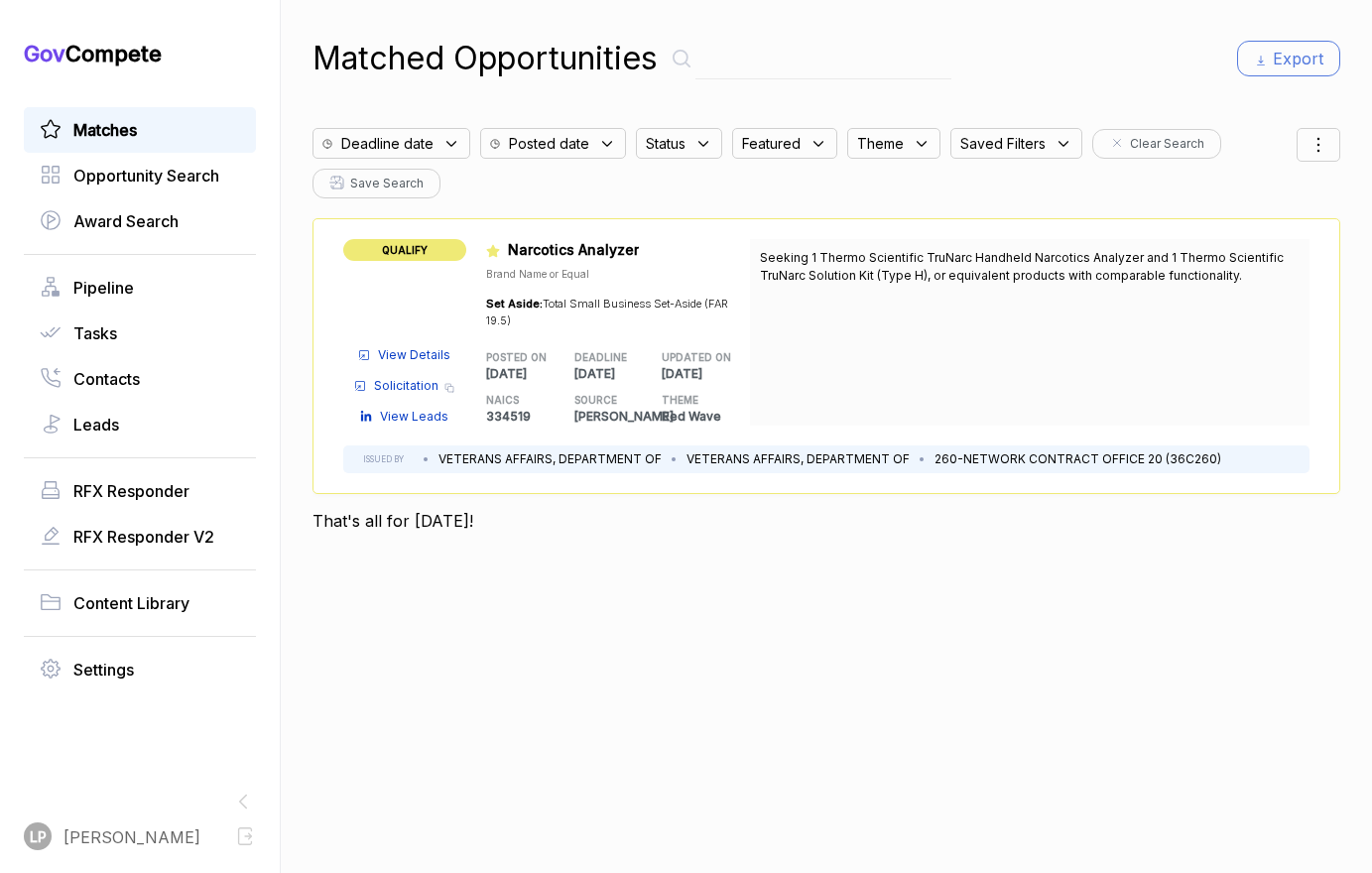 click on "View Details" at bounding box center (414, 355) 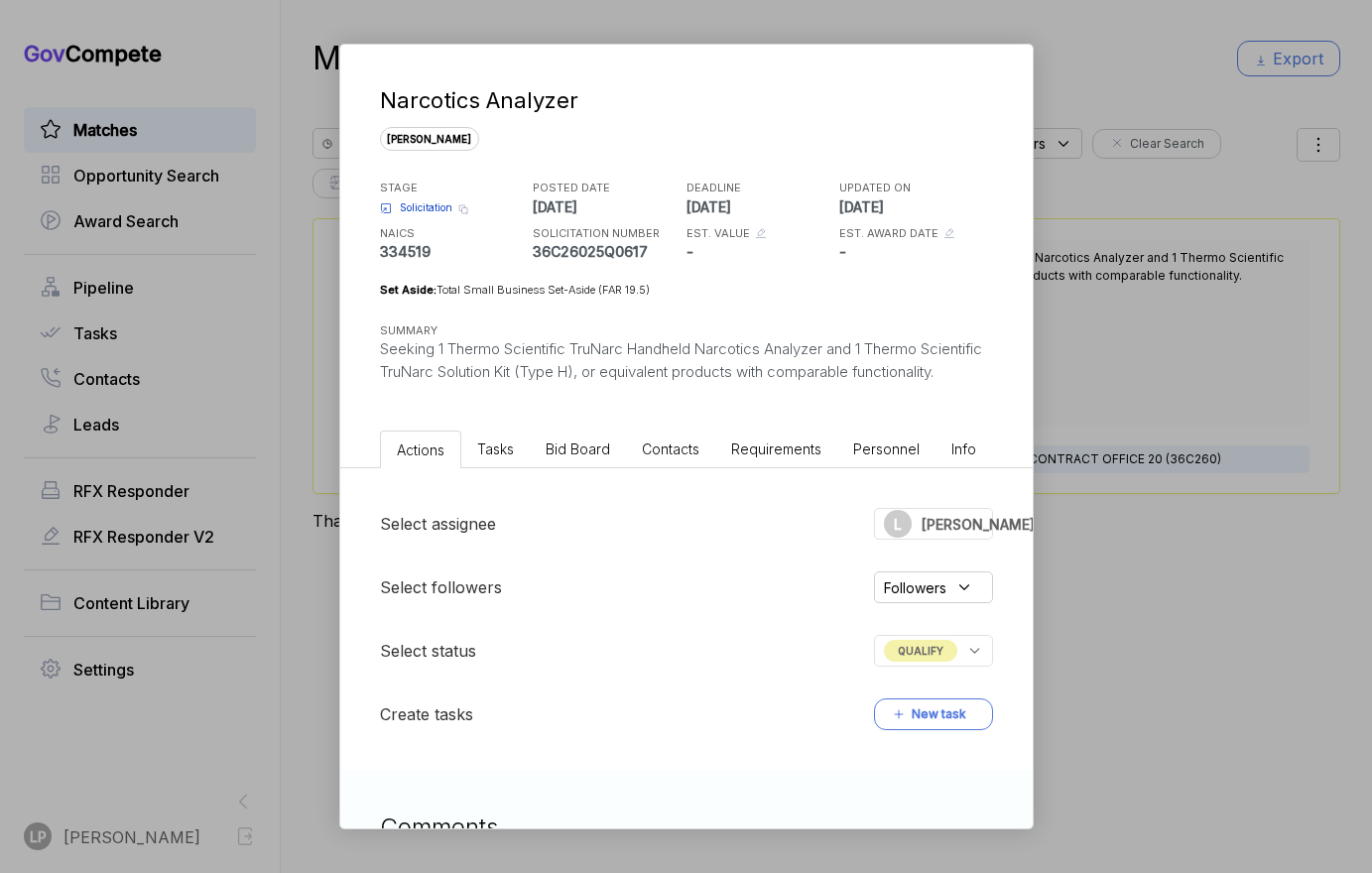click 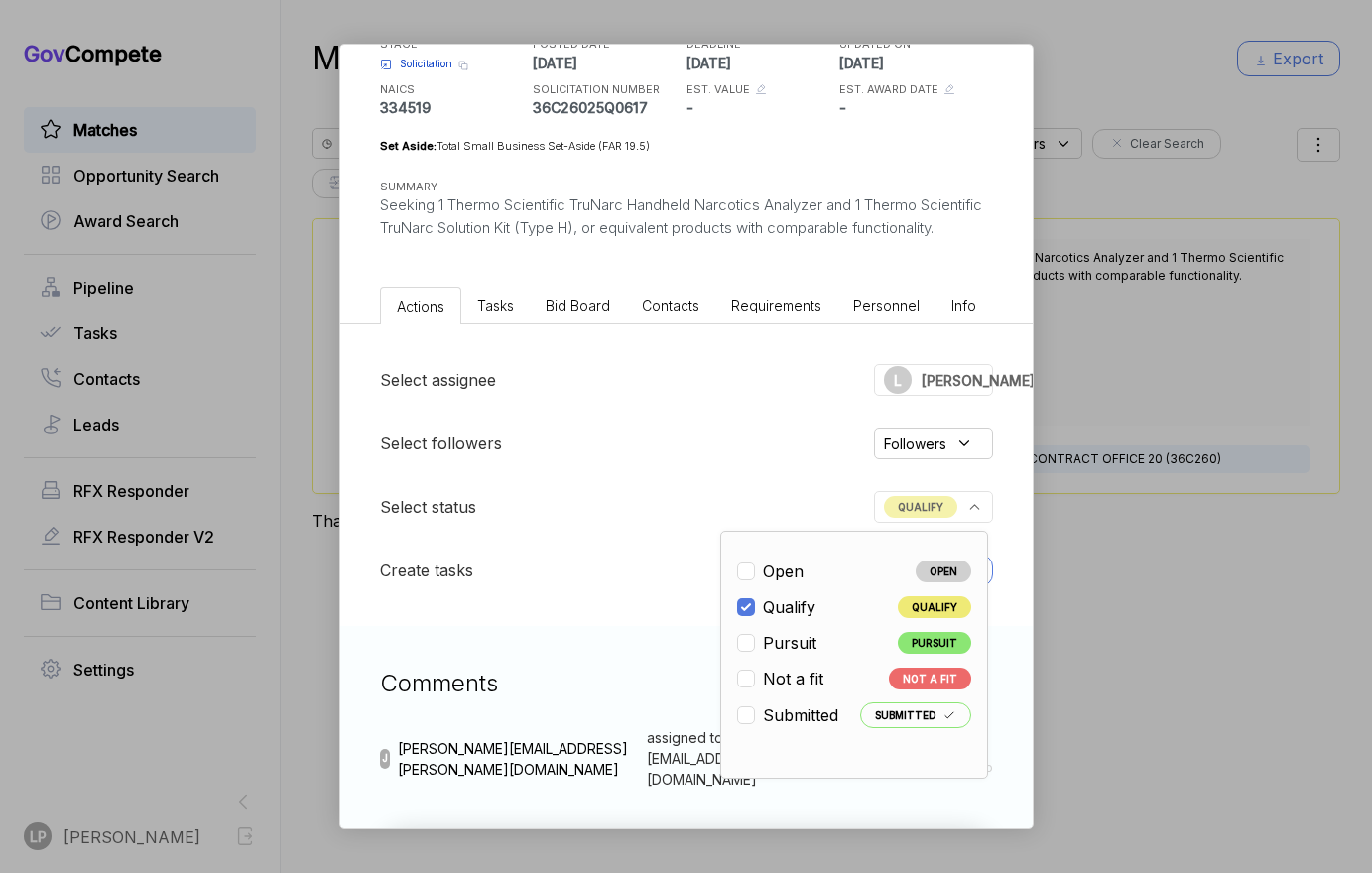 scroll, scrollTop: 148, scrollLeft: 0, axis: vertical 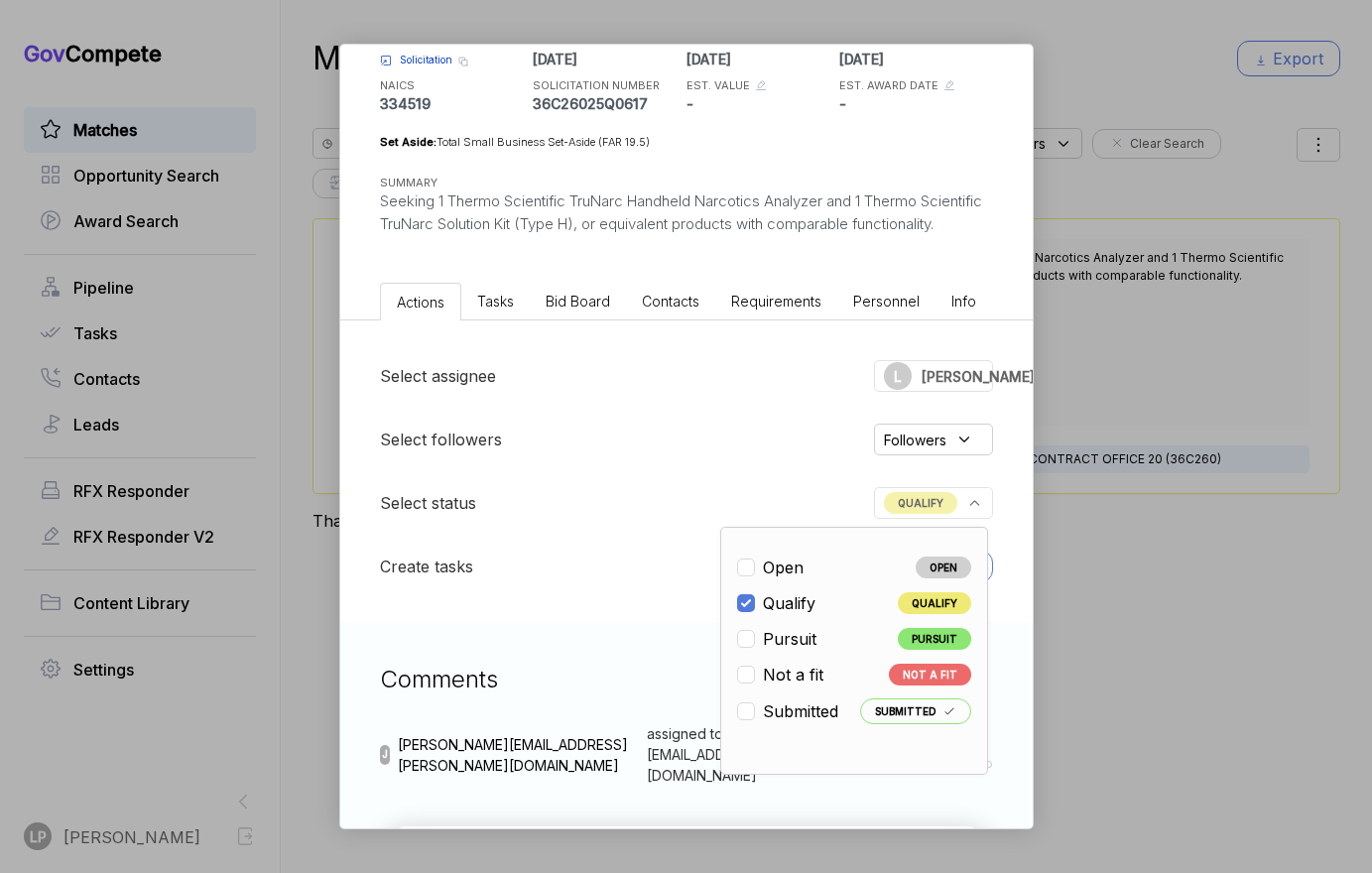 click on "Select assignee   L lorren.pogson Select followers Followers Select status   QUALIFY Open OPEN Qualify QUALIFY Pursuit PURSUIT Not a fit NOT A FIT Submitted SUBMITTED Create tasks  New task" at bounding box center [686, 471] 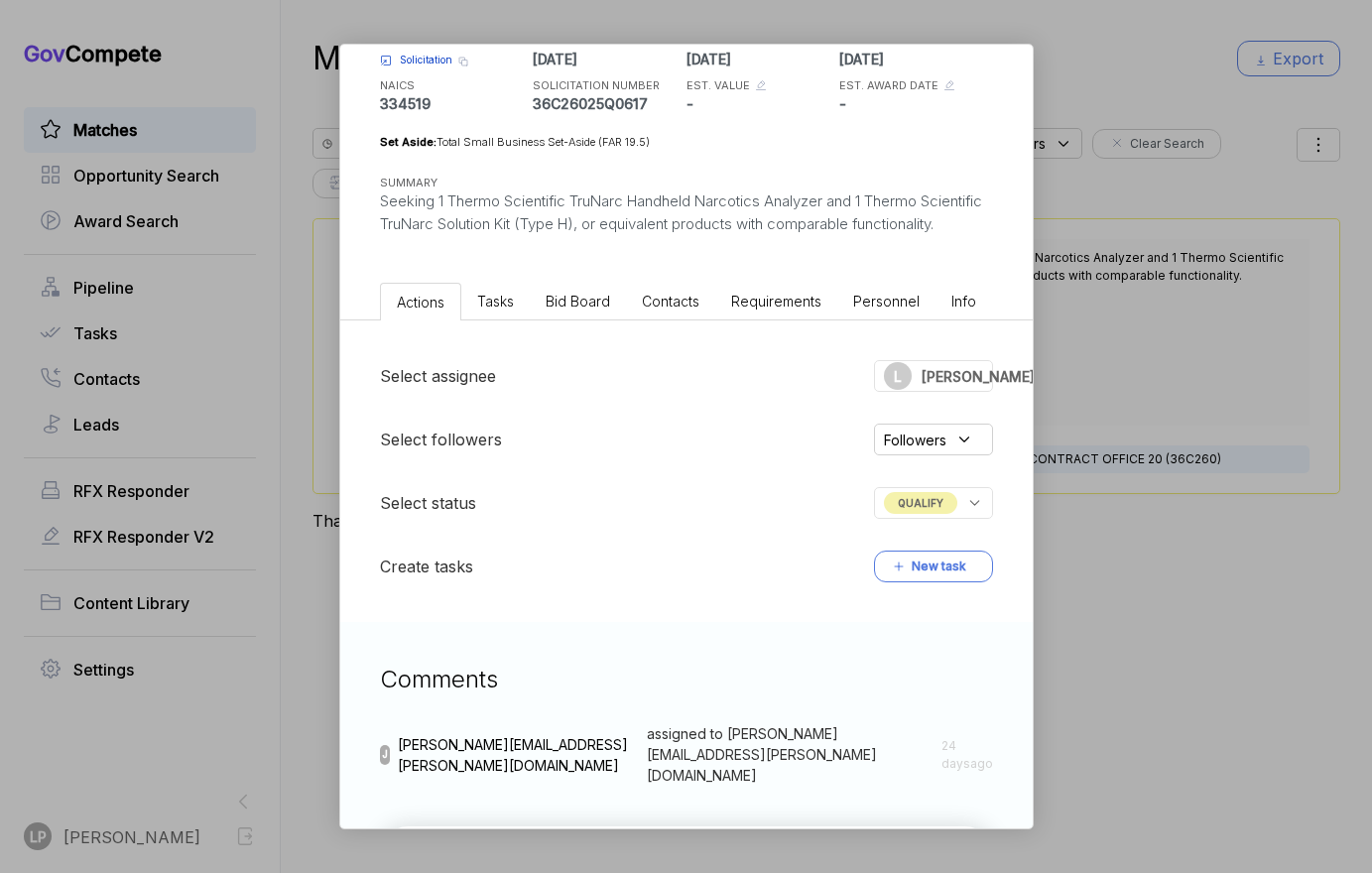 click 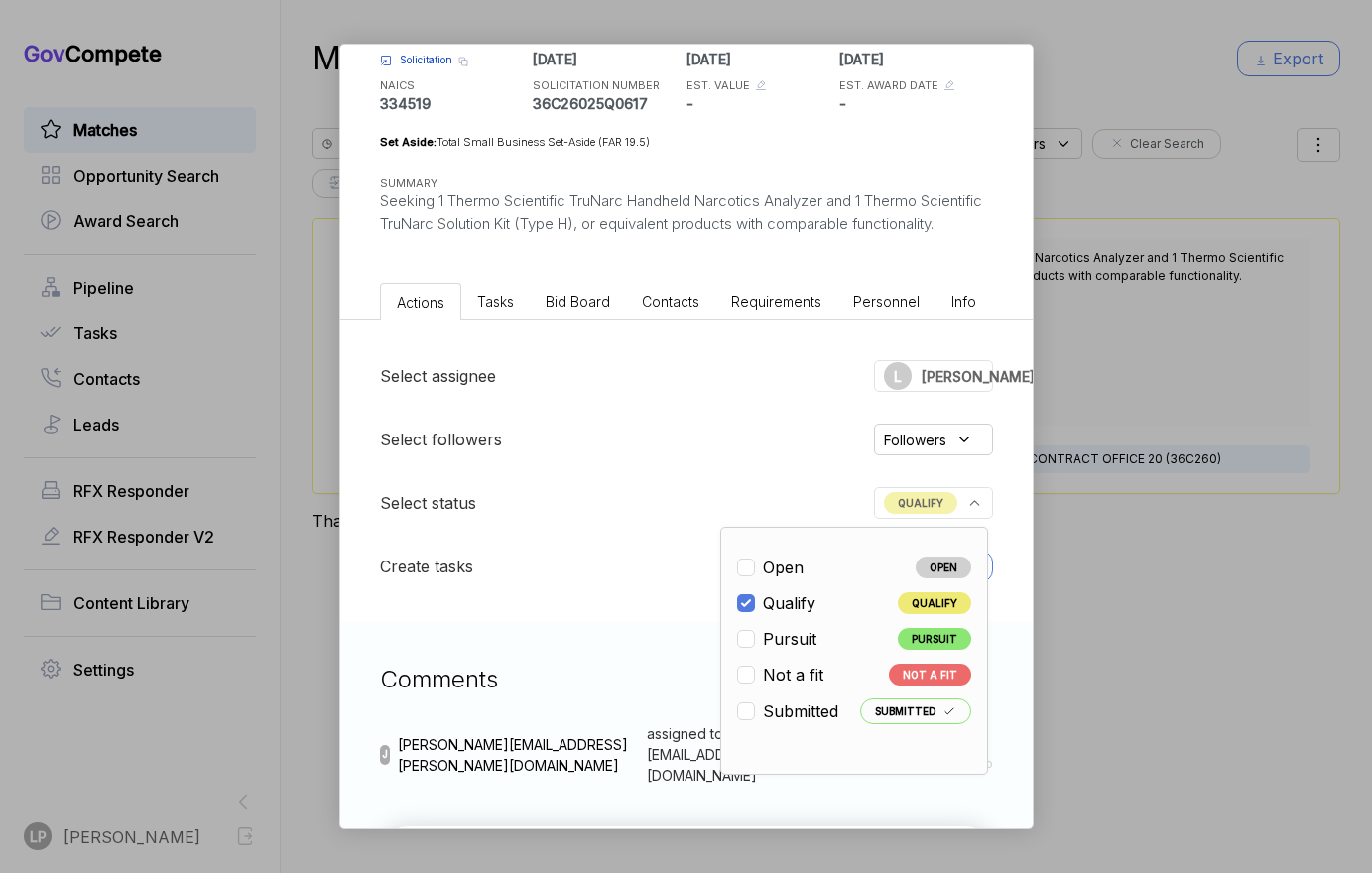 click on "Select followers Followers" at bounding box center (686, 439) 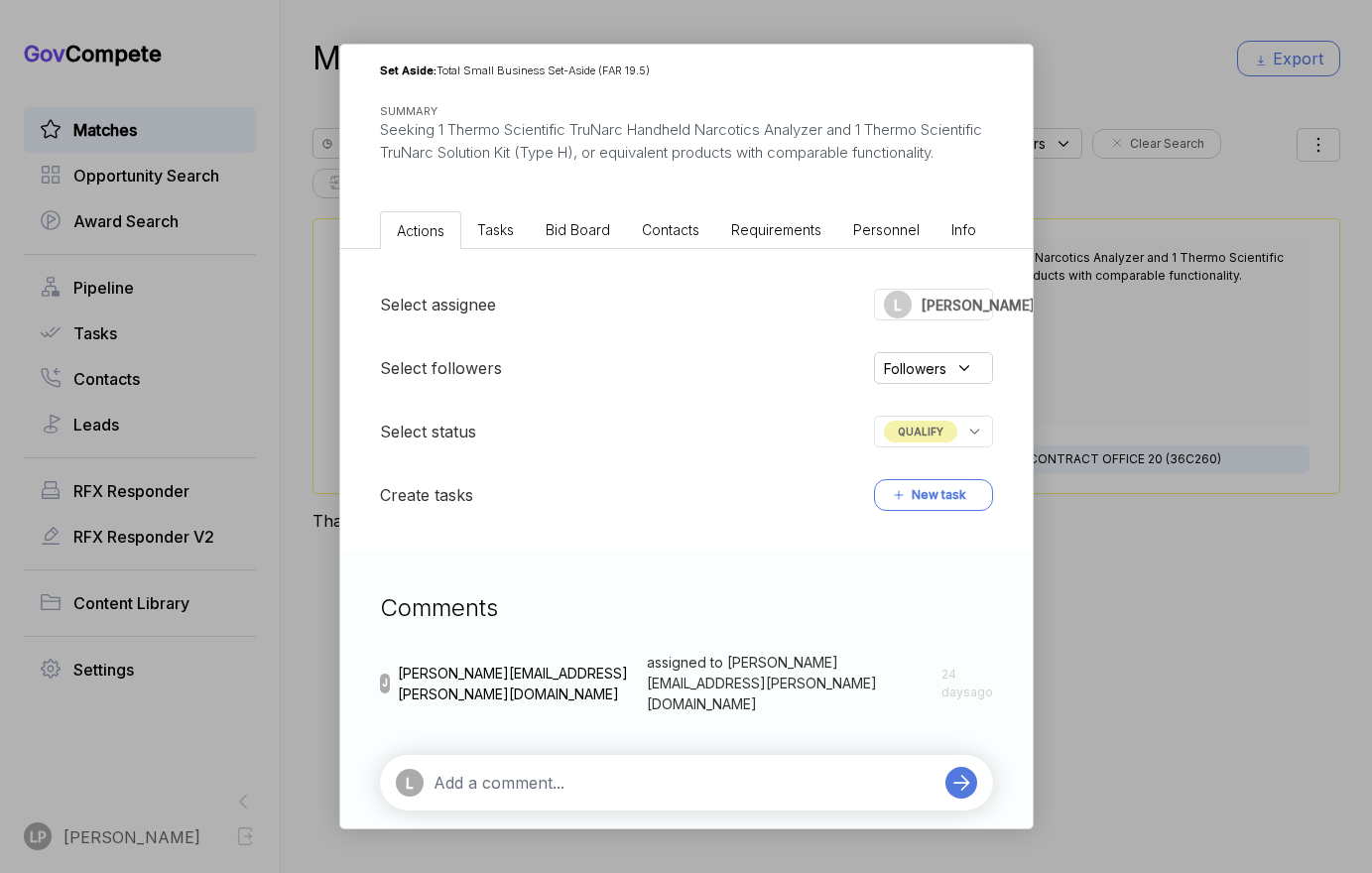 scroll, scrollTop: 218, scrollLeft: 0, axis: vertical 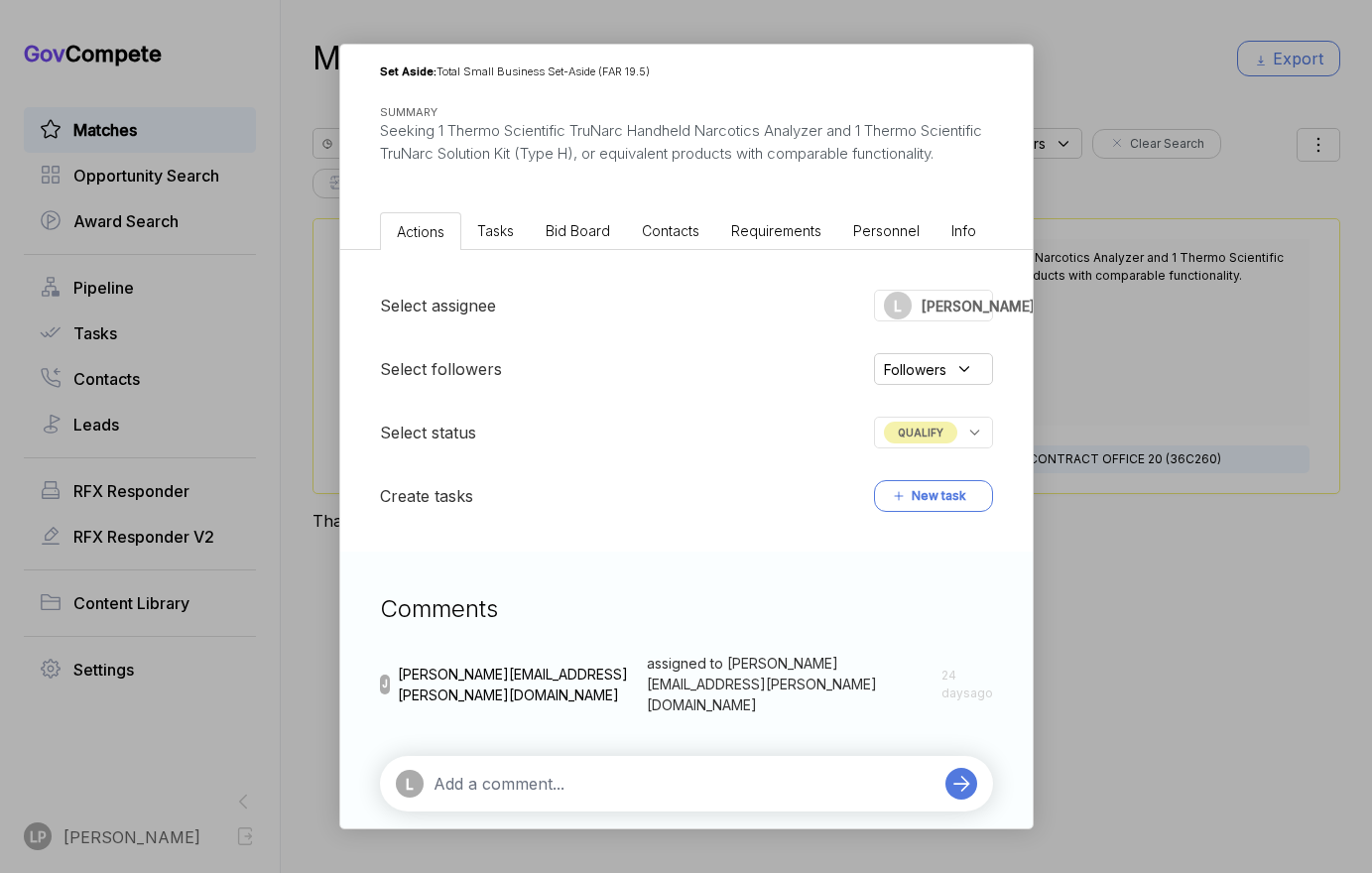 click at bounding box center (685, 784) 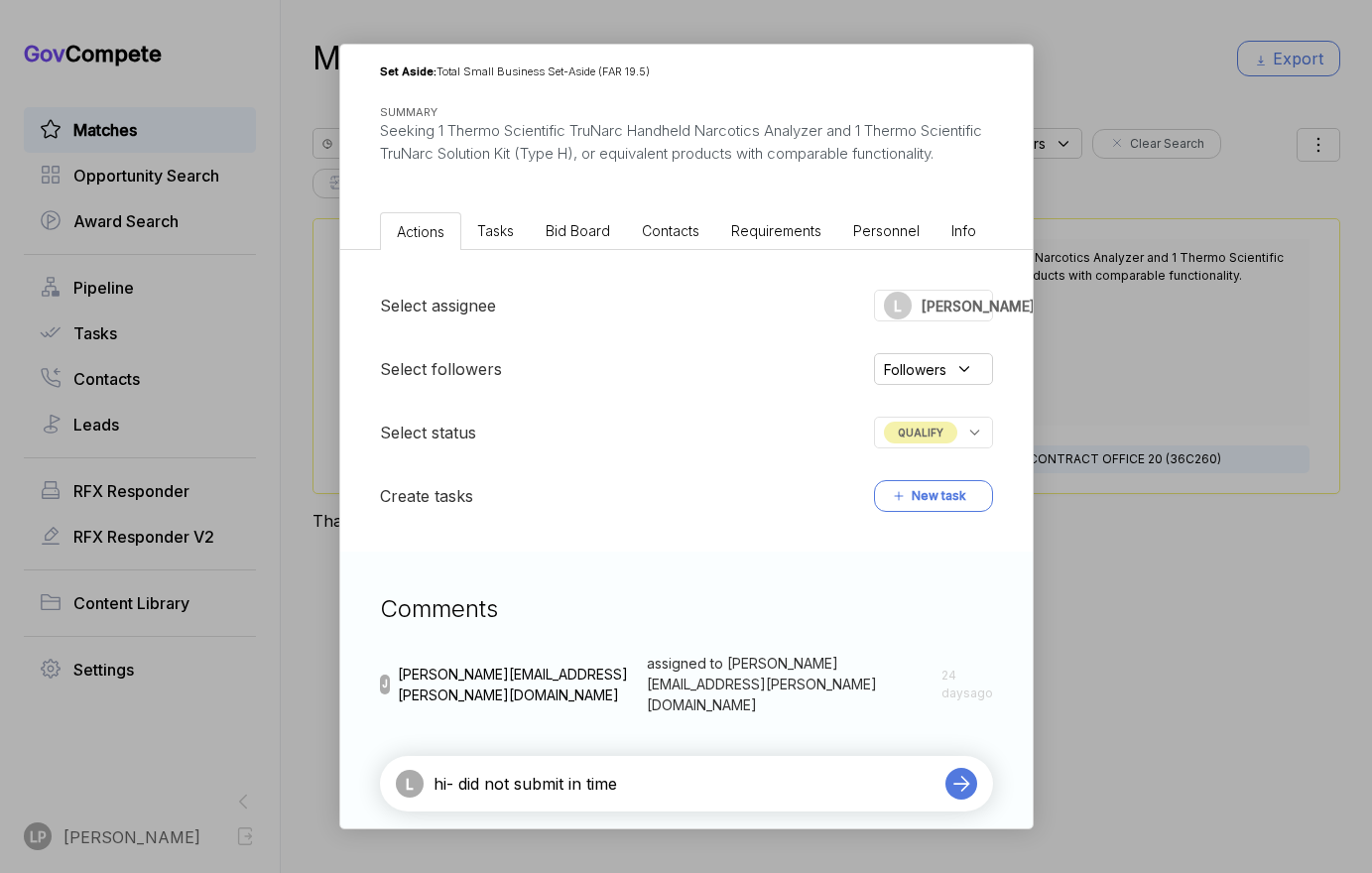 type on "hi- did not submit in time" 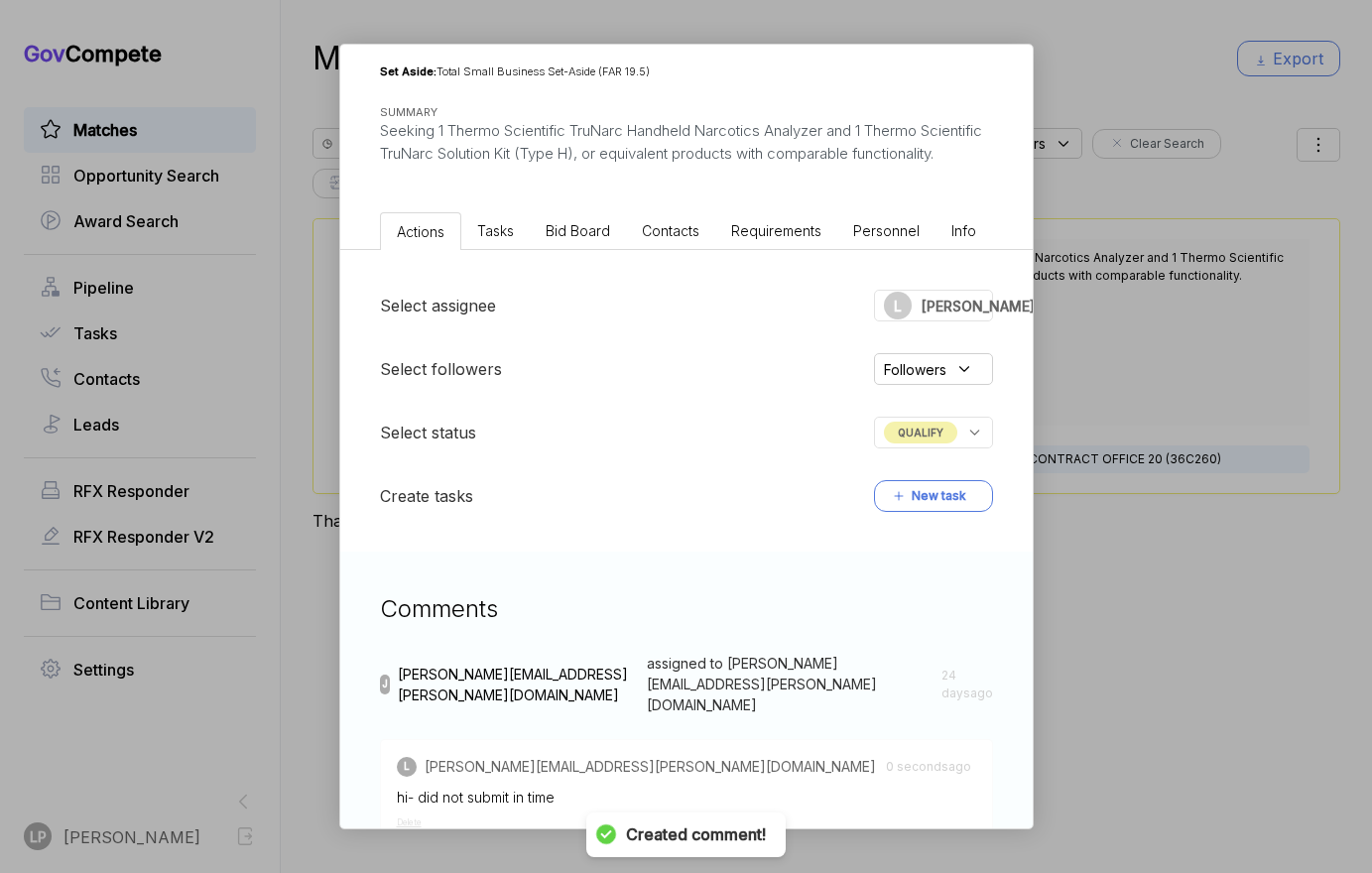 click on "Narcotics Analyzer sam STAGE Solicitation Copy link POSTED DATE 2025-06-09 DEADLINE 2025-06-19 UPDATED ON 2025-06-23 NAICS 334519 SOLICITATION NUMBER 36C26025Q0617 EST. VALUE - EST. AWARD DATE - Set Aside:  Total Small Business Set-Aside (FAR 19.5) SUMMARY  Seeking 1 Thermo Scientific TruNarc Handheld Narcotics Analyzer and 1 Thermo Scientific TruNarc Solution Kit (Type H), or equivalent products with comparable functionality. Actions Tasks Bid Board Contacts Requirements Personnel Info Select assignee   L lorren.pogson Select followers Followers Select status   QUALIFY Create tasks  New task   Comments J joe.miozzi@mtnhorse.com assigned to lorren.pogson@mtnhorse.com 24 days  ago L lorren.pogson@mtnhorse.com 0 seconds  ago hi- did not submit in time Delete L" at bounding box center [686, 436] 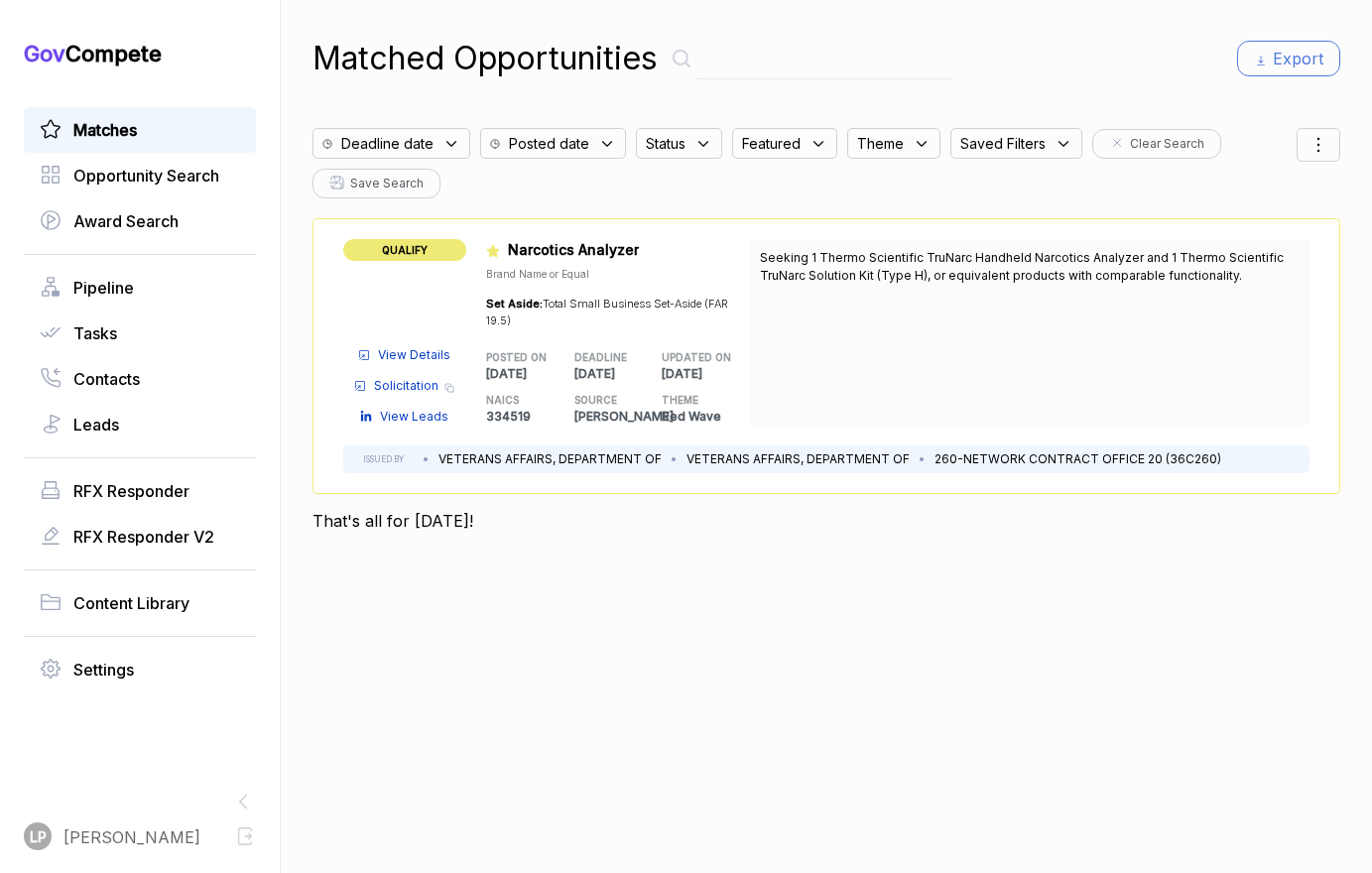 click on "Deadline date" at bounding box center (387, 143) 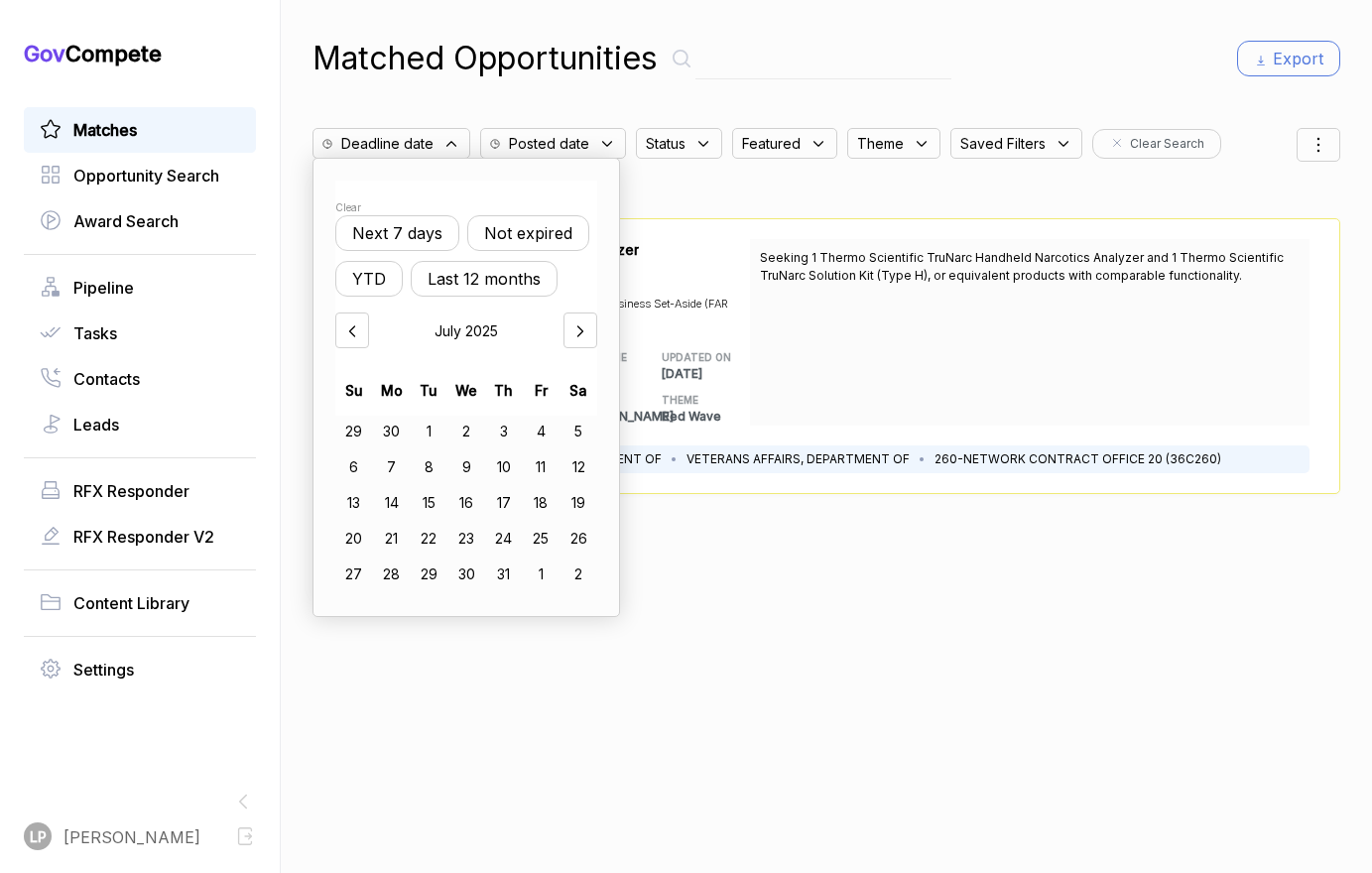 click on "Matched Opportunities Export Deadline date Clear Next 7 days Not expired YTD Last 12 months July   2025 Su Mo Tu We Th Fr Sa 29 30 1 2 3 4 5 6 7 8 9 10 11 12 13 14 15 16 17 18 19 20 21 22 23 24 25 26 27 28 29 30 31 1 2 Posted date Status Featured Theme Saved Filters Clear Search Save Search View Menu QUALIFY View Details Solicitation Copy link View Leads Featured 36C26025Q0617 Narcotics Analyzer  Brand Name or Equal Set Aside:  Total Small Business Set-Aside (FAR 19.5) POSTED ON 2025-06-09 DEADLINE 2025-06-19 UPDATED ON 2025-06-23 NAICS 334519 SOURCE SAM THEME Red Wave  Seeking 1 Thermo Scientific TruNarc Handheld Narcotics Analyzer and 1 Thermo Scientific TruNarc Solution Kit (Type H), or equivalent products with comparable functionality. ISSUED BY VETERANS AFFAIRS, DEPARTMENT OF VETERANS AFFAIRS, DEPARTMENT OF 260-NETWORK CONTRACT OFFICE 20 (36C260) That's all for today!" at bounding box center (826, 436) 